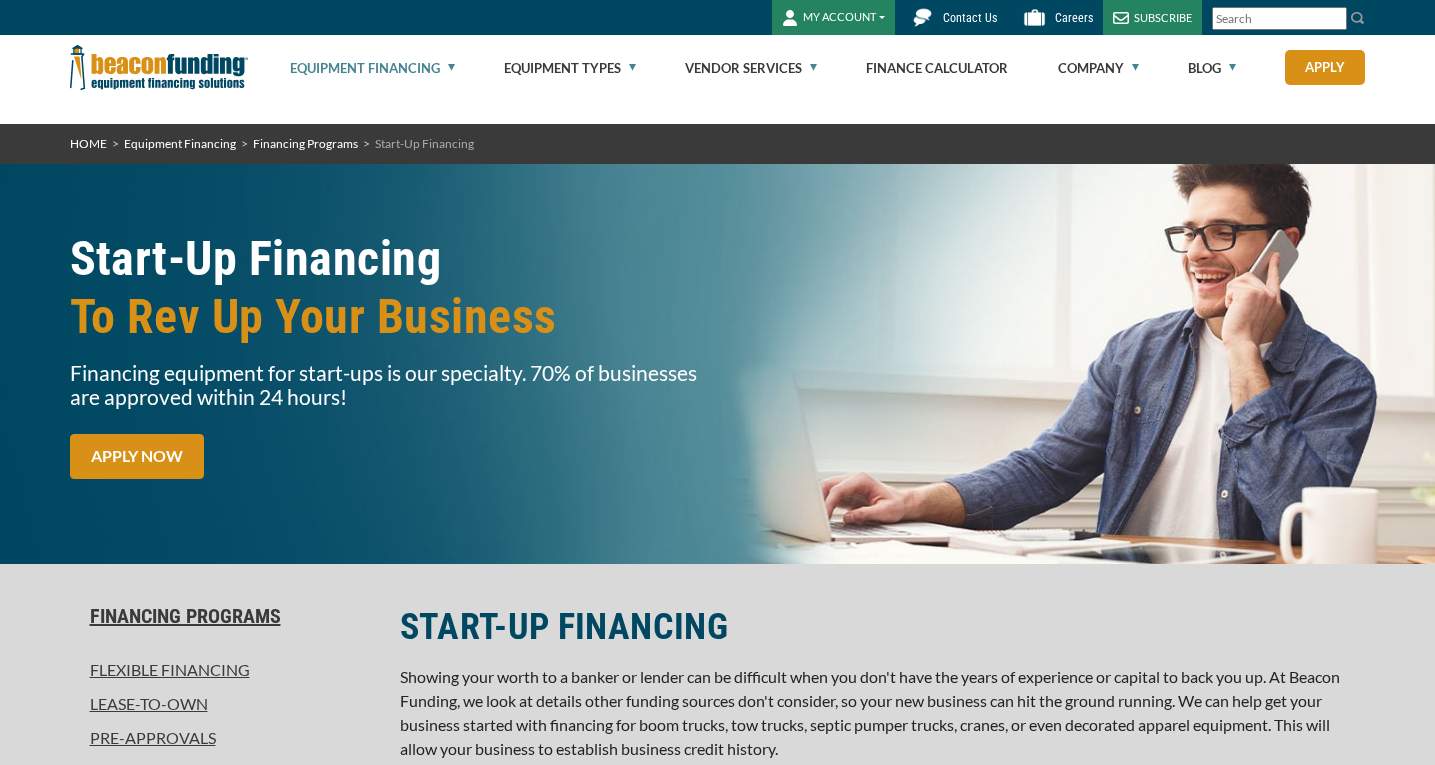 scroll, scrollTop: 0, scrollLeft: 0, axis: both 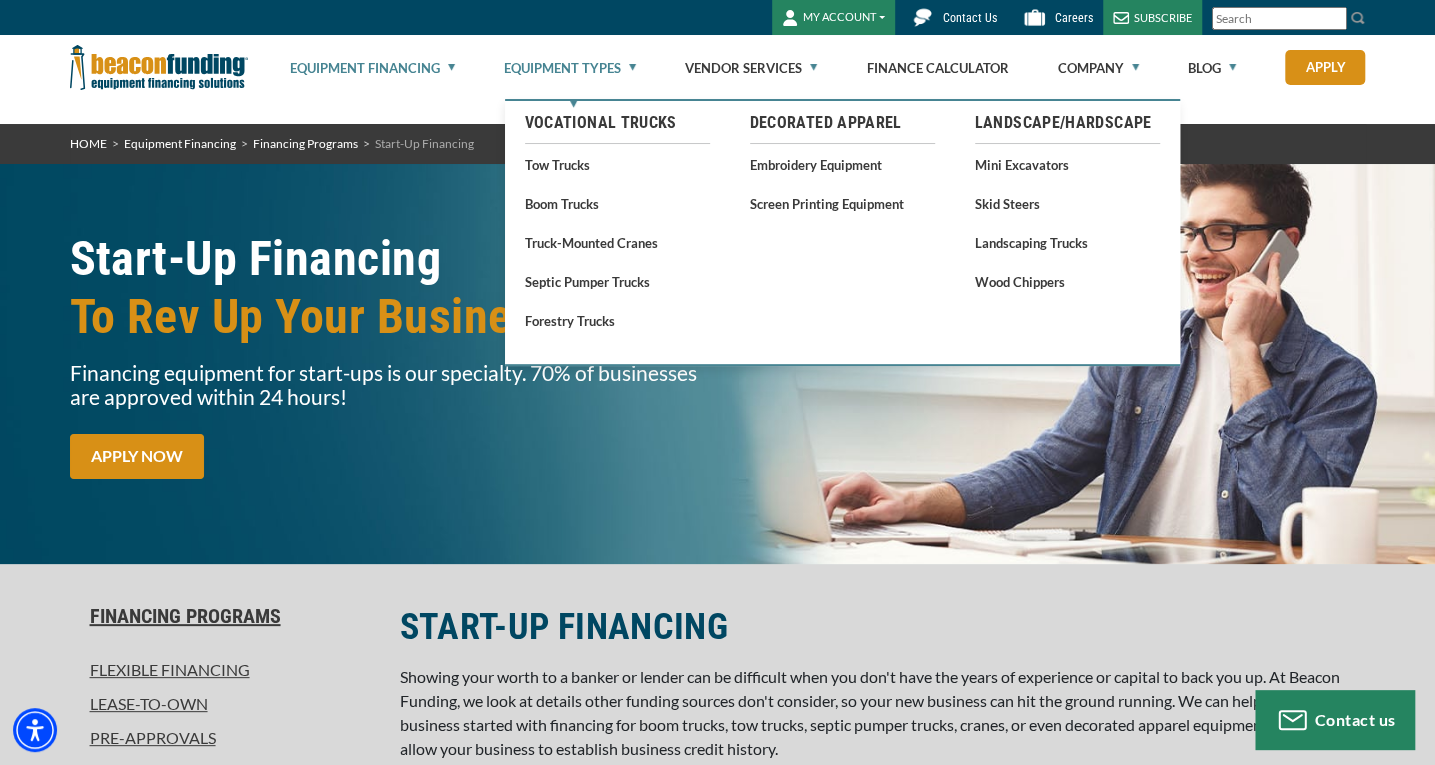 click on "Equipment Types" at bounding box center (570, 68) 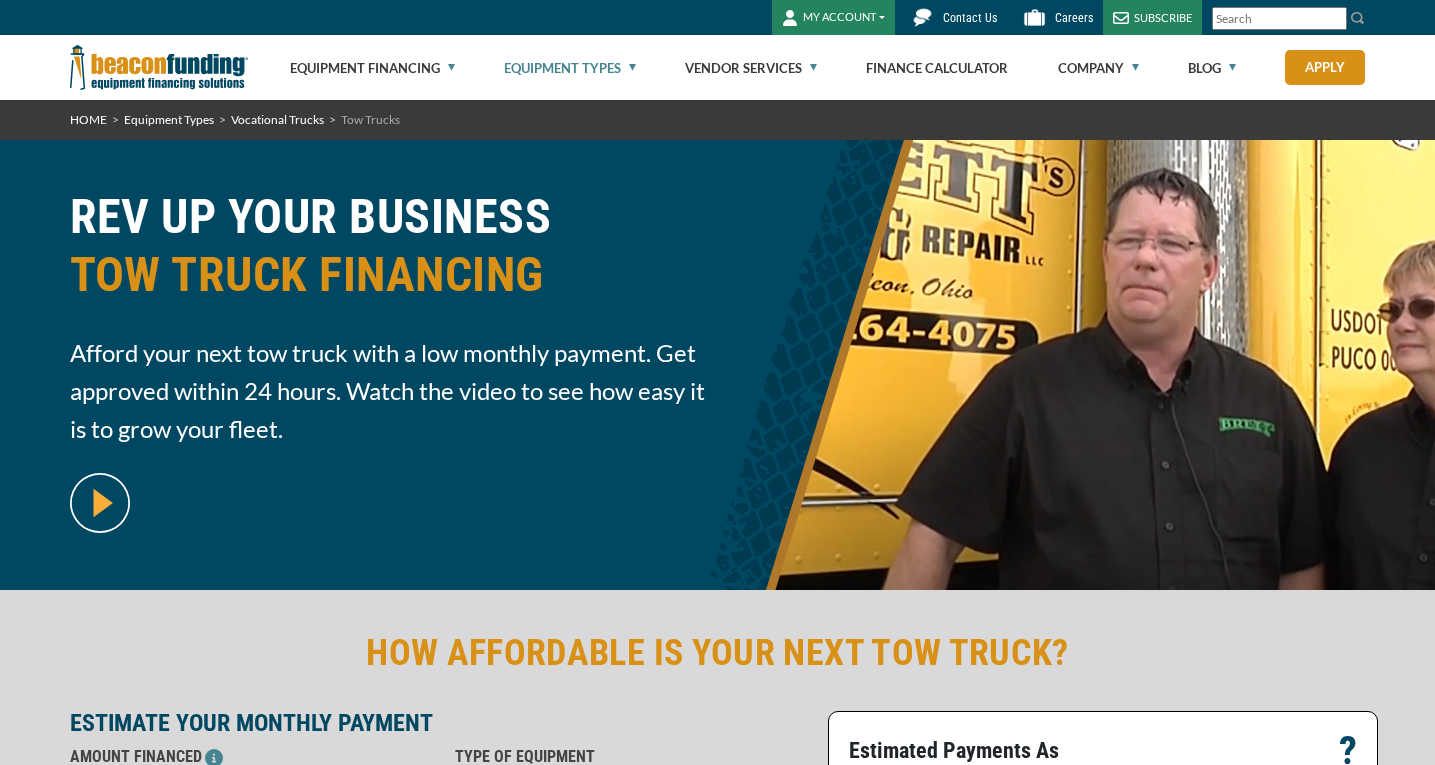 scroll, scrollTop: 0, scrollLeft: 0, axis: both 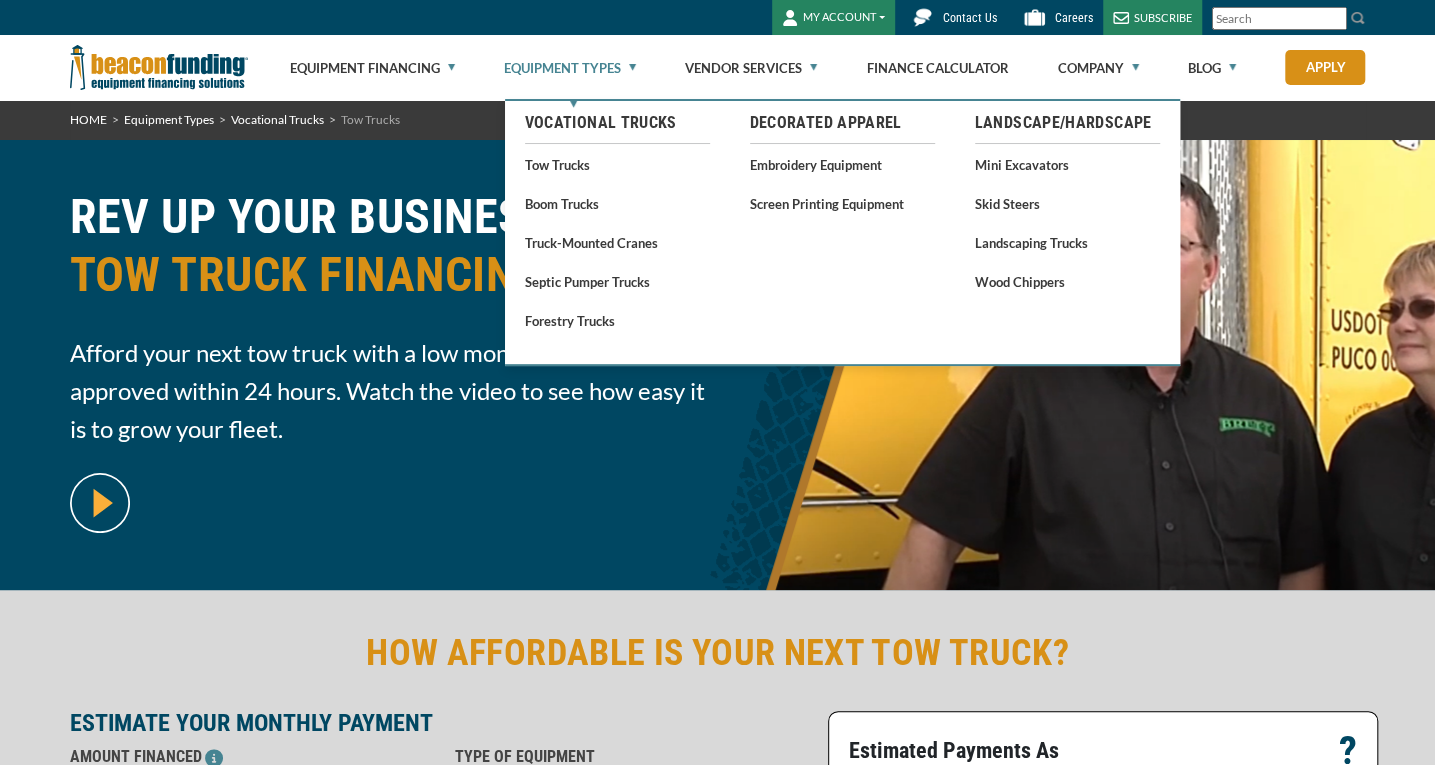 click on "Equipment Types" at bounding box center (570, 68) 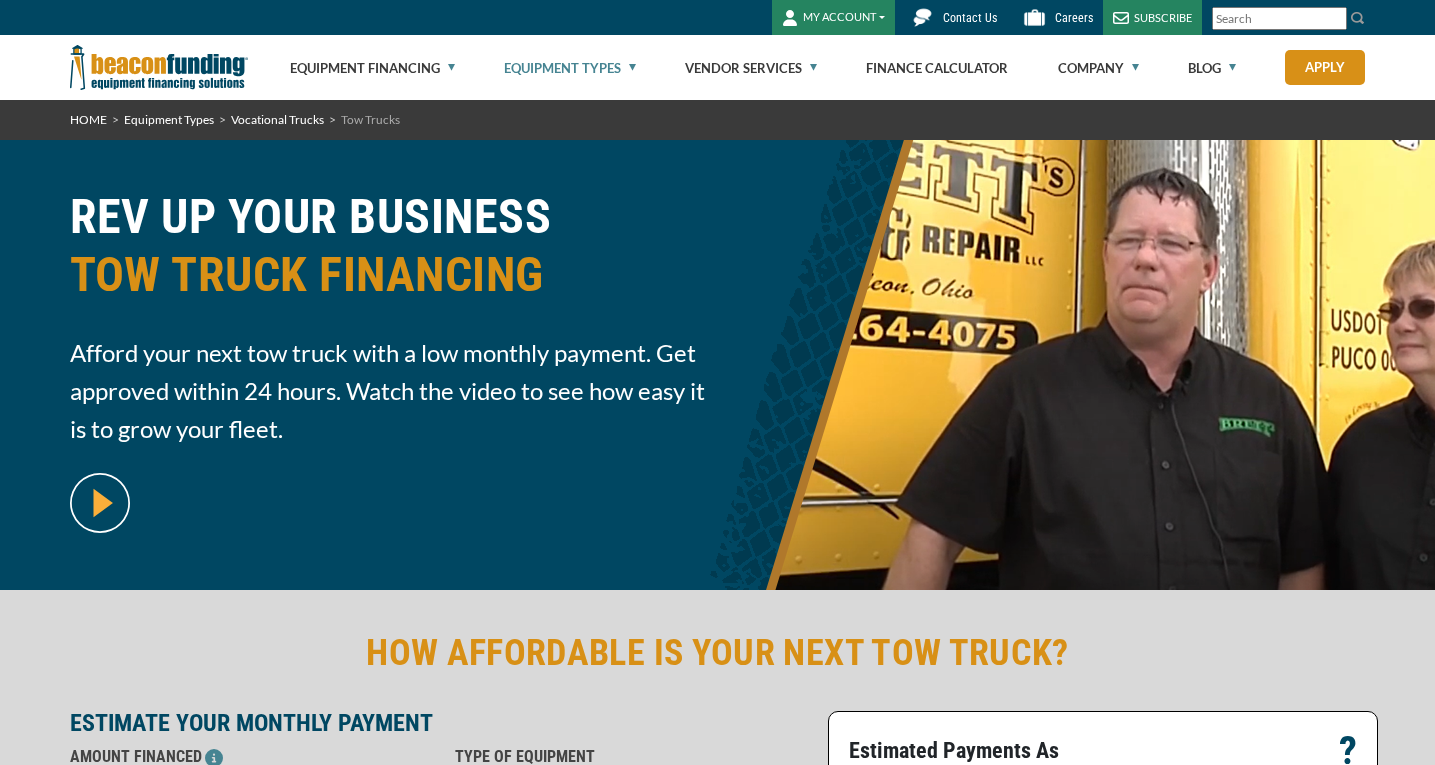 scroll, scrollTop: 0, scrollLeft: 0, axis: both 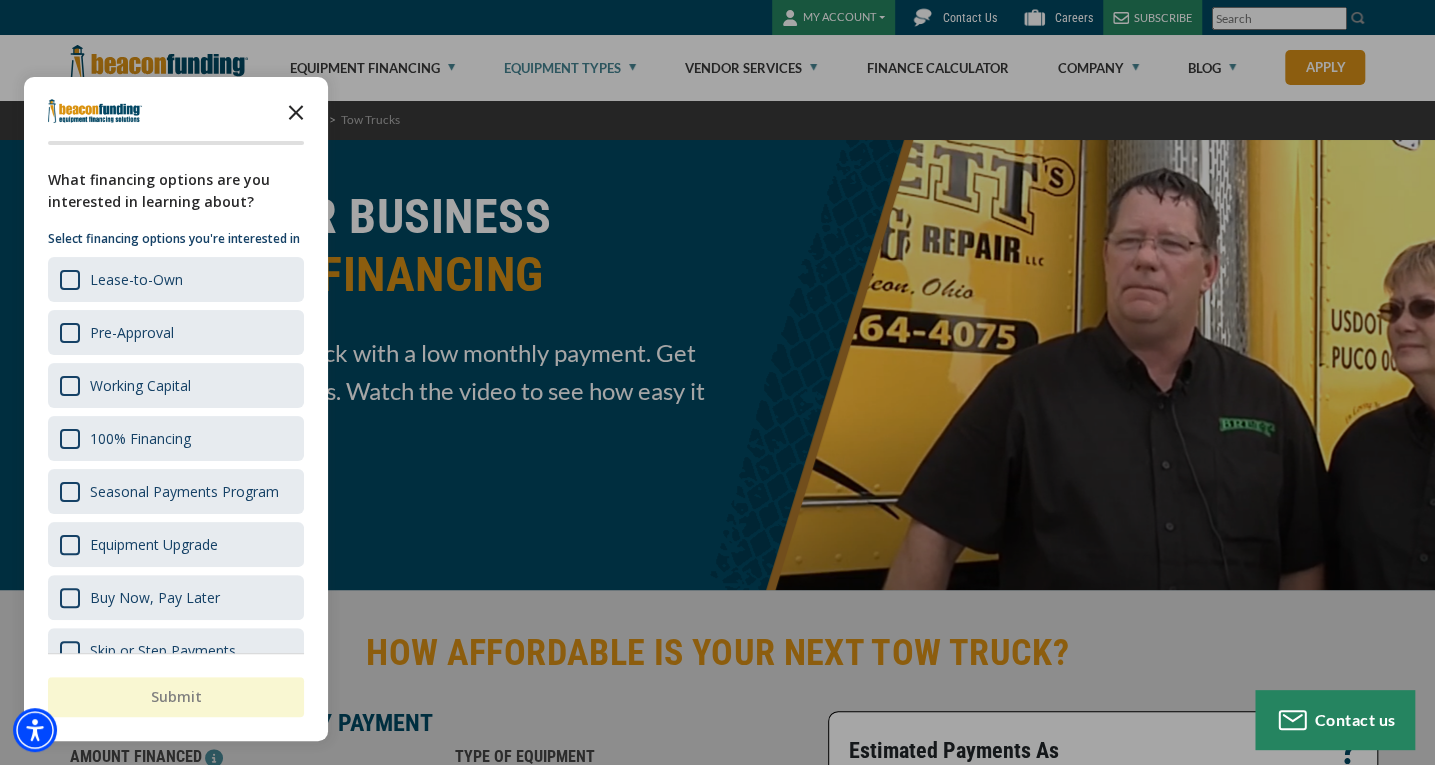 click 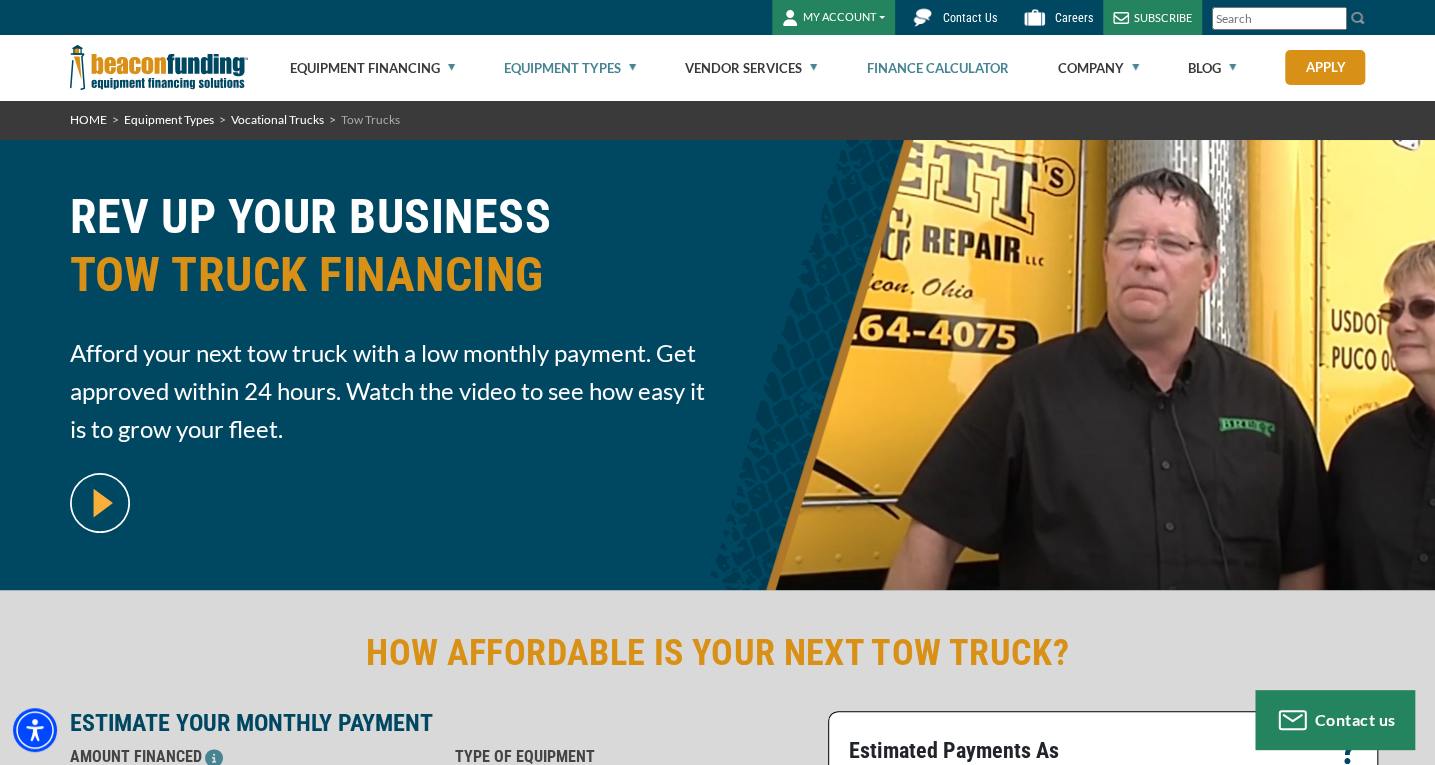 click on "Finance Calculator" at bounding box center (937, 68) 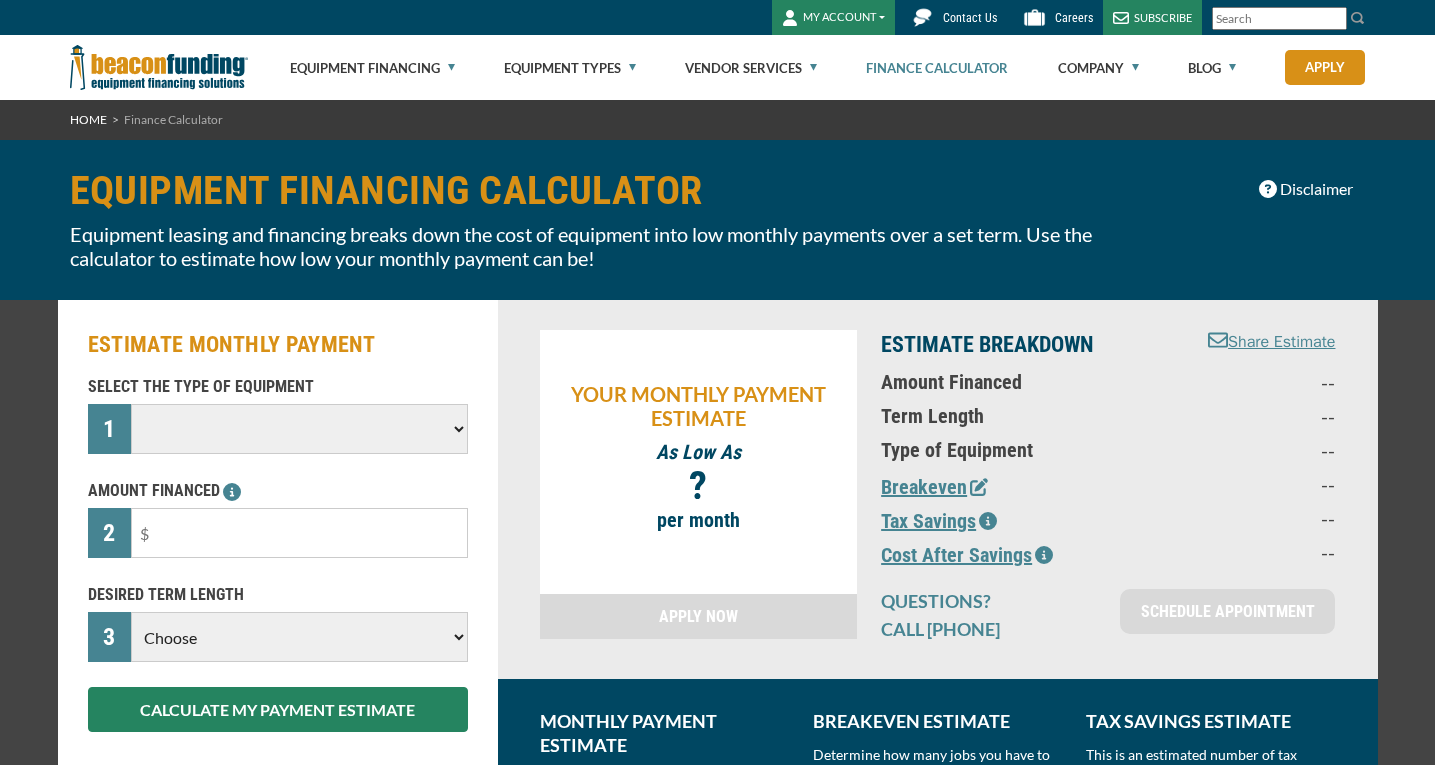 scroll, scrollTop: 0, scrollLeft: 0, axis: both 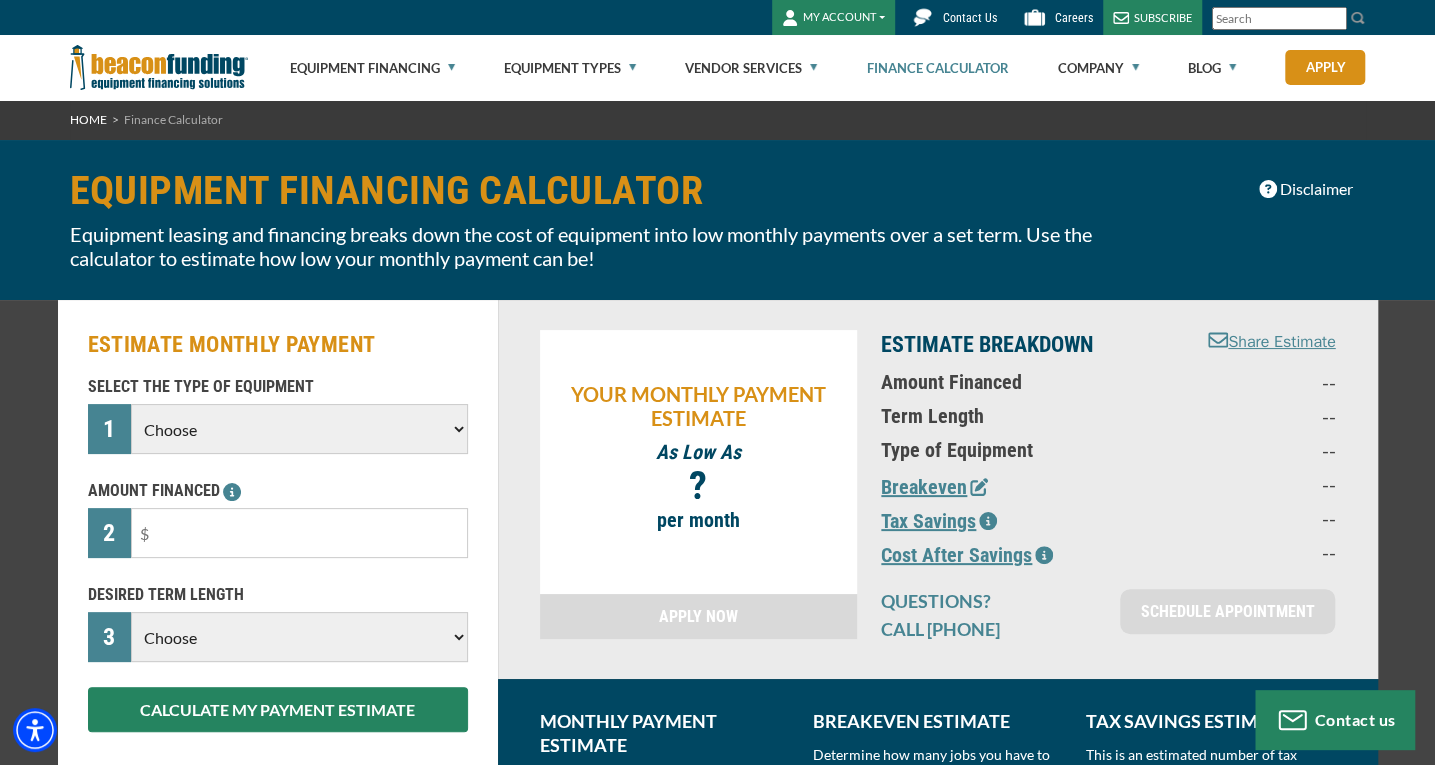 click on "Choose Backhoe Boom/Bucket Truck Chipper Commercial Mower Crane DTG/DTF Printing Embroidery Excavator Landscape Truck/Equipment Other Other Commercial Truck Other Decorated Apparel Screen Printing Septic Pumper Truck Skid Steer Stump Grinder Tow Truck Tractor Trailer Trencher Wheel Loader" at bounding box center [299, 429] 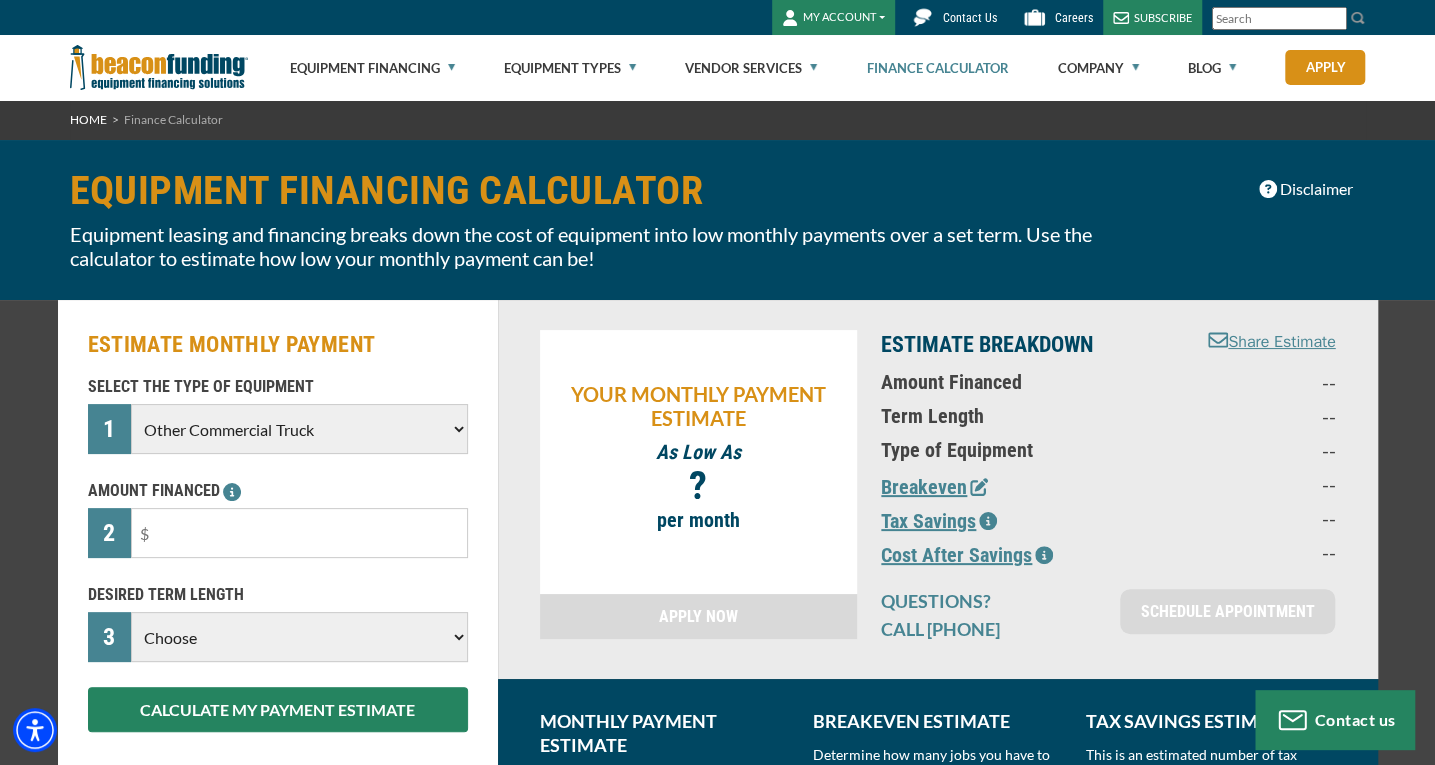 click on "Choose Backhoe Boom/Bucket Truck Chipper Commercial Mower Crane DTG/DTF Printing Embroidery Excavator Landscape Truck/Equipment Other Other Commercial Truck Other Decorated Apparel Screen Printing Septic Pumper Truck Skid Steer Stump Grinder Tow Truck Tractor Trailer Trencher Wheel Loader" at bounding box center [299, 429] 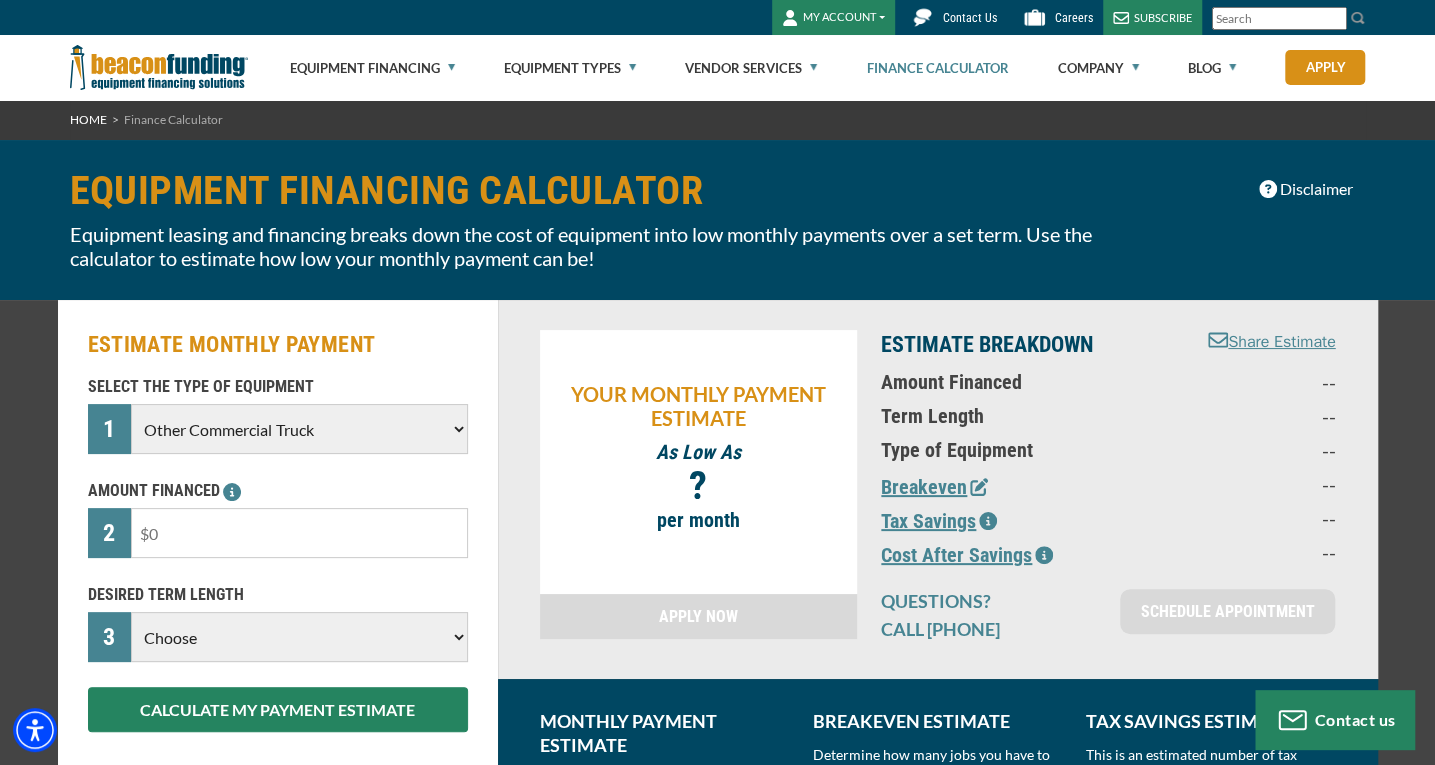 click at bounding box center [299, 533] 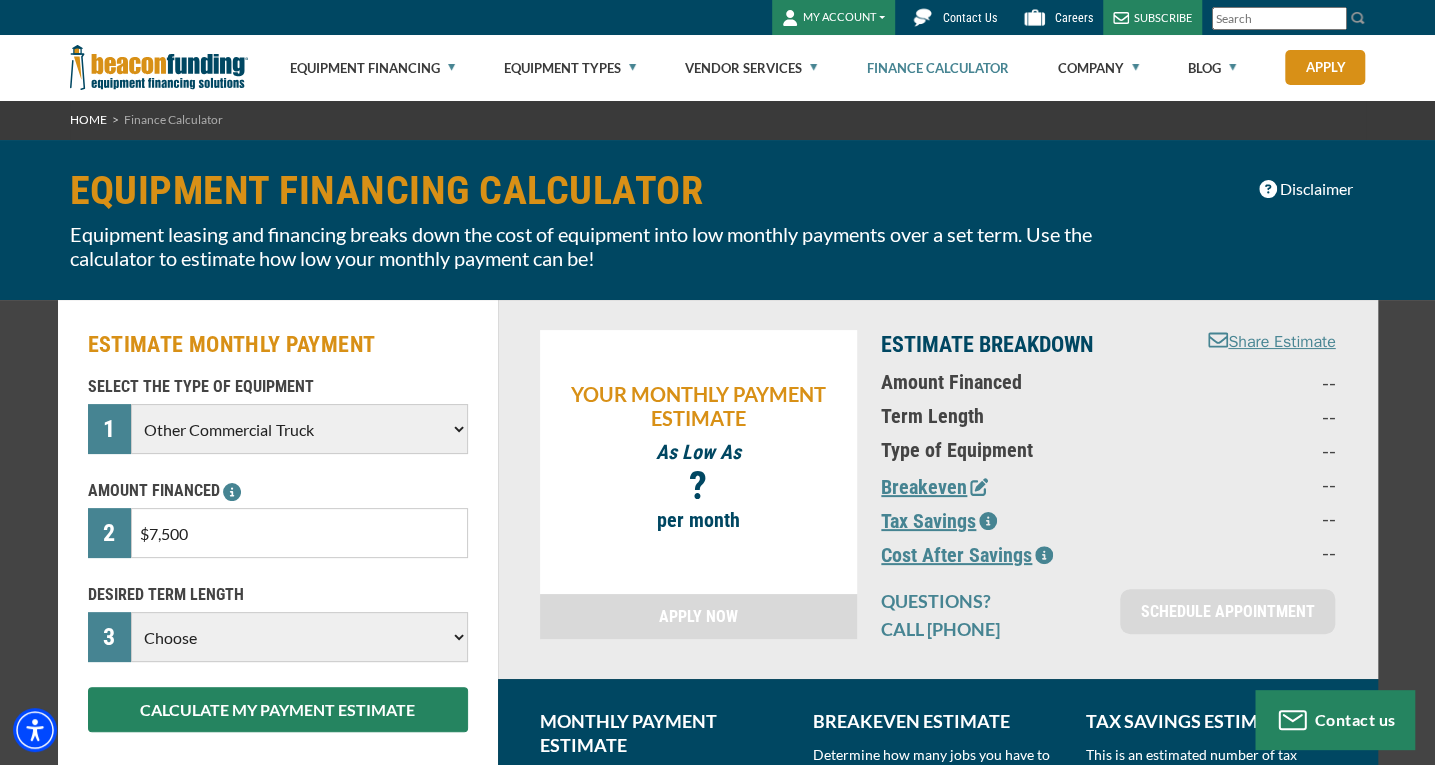 type on "$75,000" 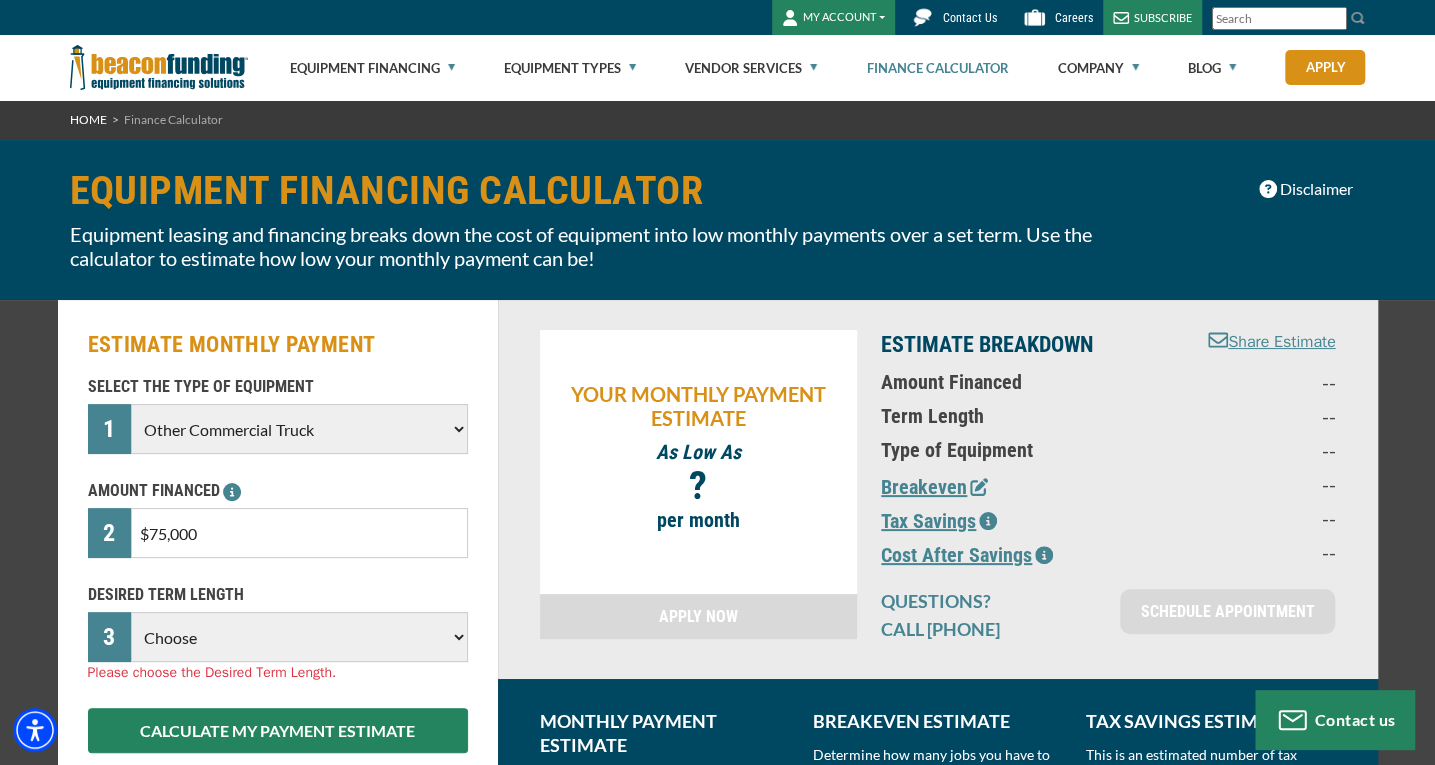 click on "Choose
36 Months
48 Months
60 Months" at bounding box center [299, 637] 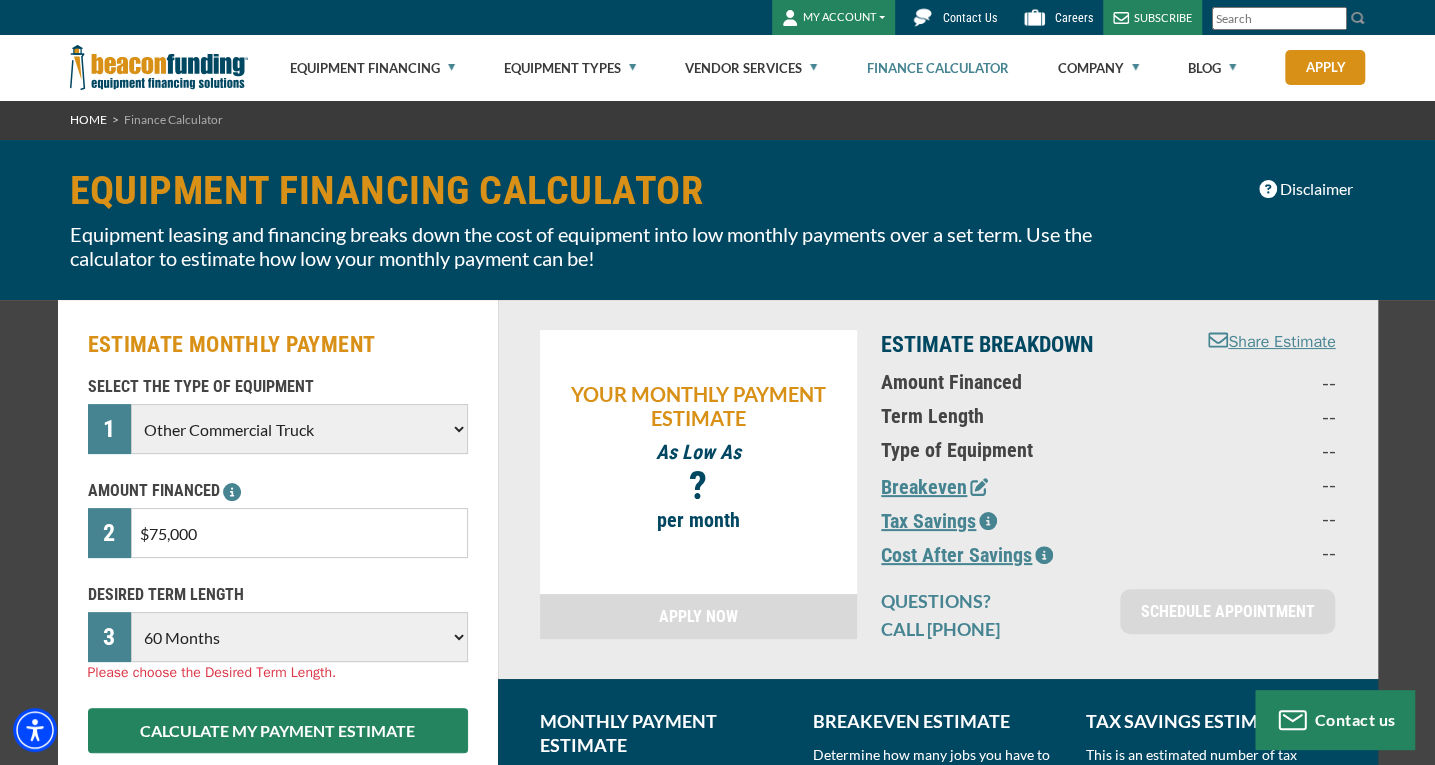 click on "Choose
36 Months
48 Months
60 Months" at bounding box center (299, 637) 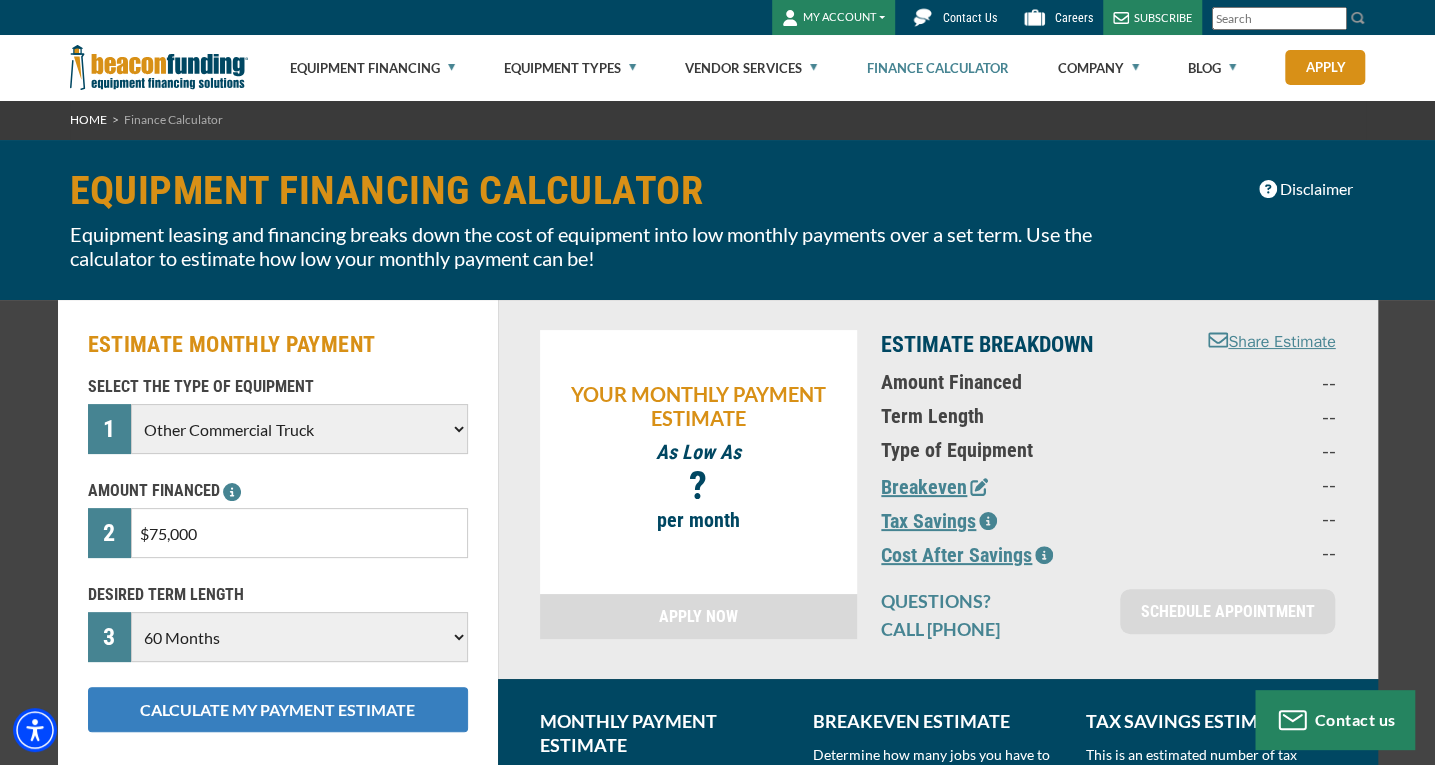 click on "CALCULATE MY PAYMENT ESTIMATE" at bounding box center (278, 709) 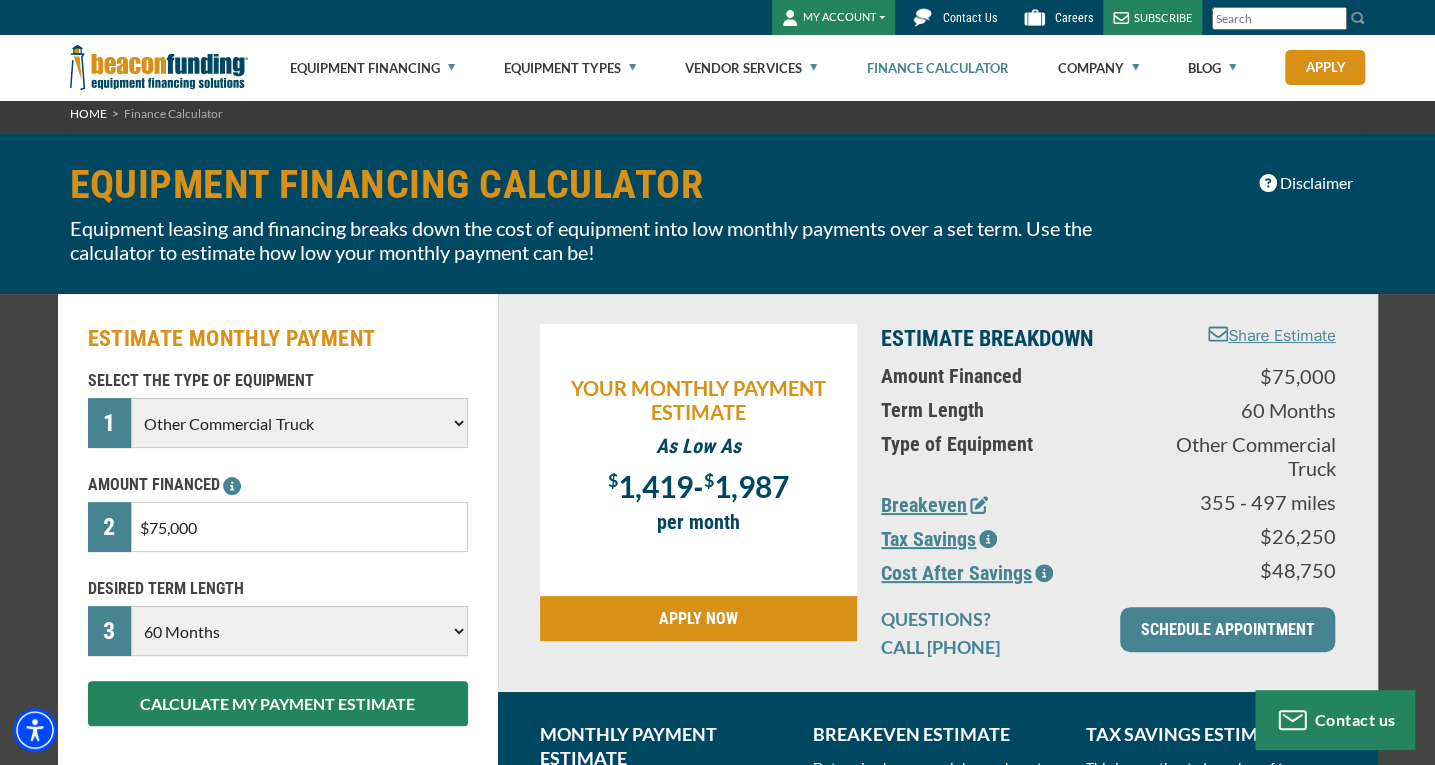 scroll, scrollTop: 0, scrollLeft: 0, axis: both 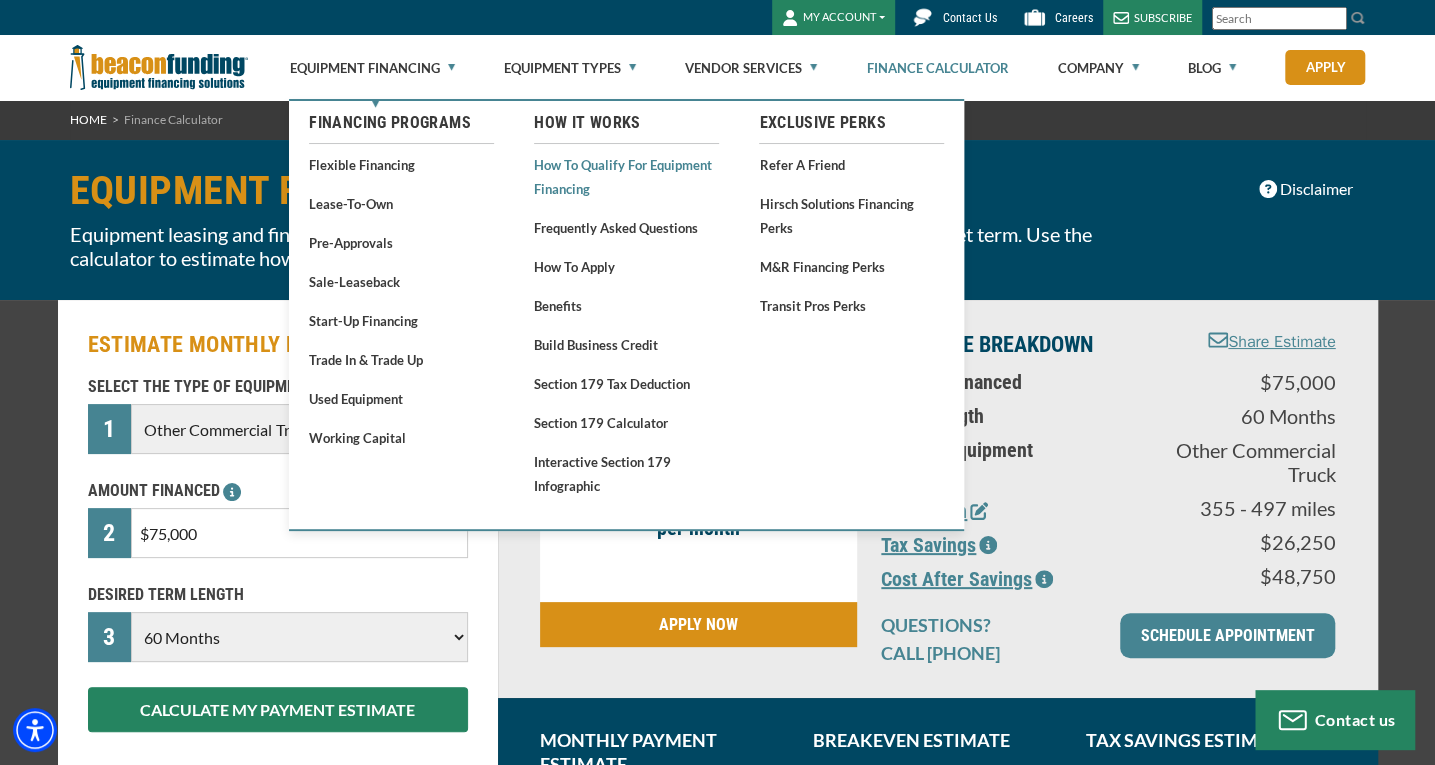 click on "How to Qualify for Equipment Financing" at bounding box center (626, 176) 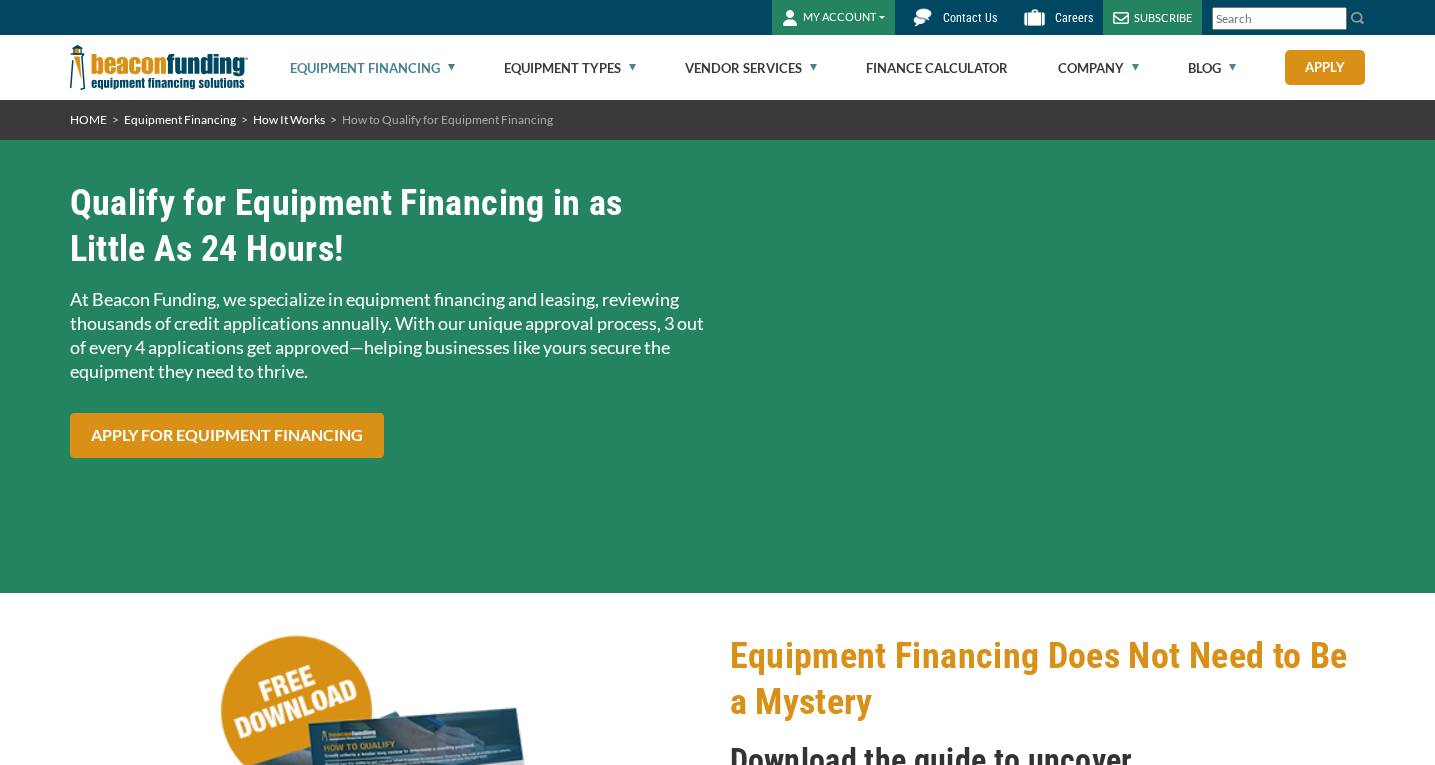 scroll, scrollTop: 0, scrollLeft: 0, axis: both 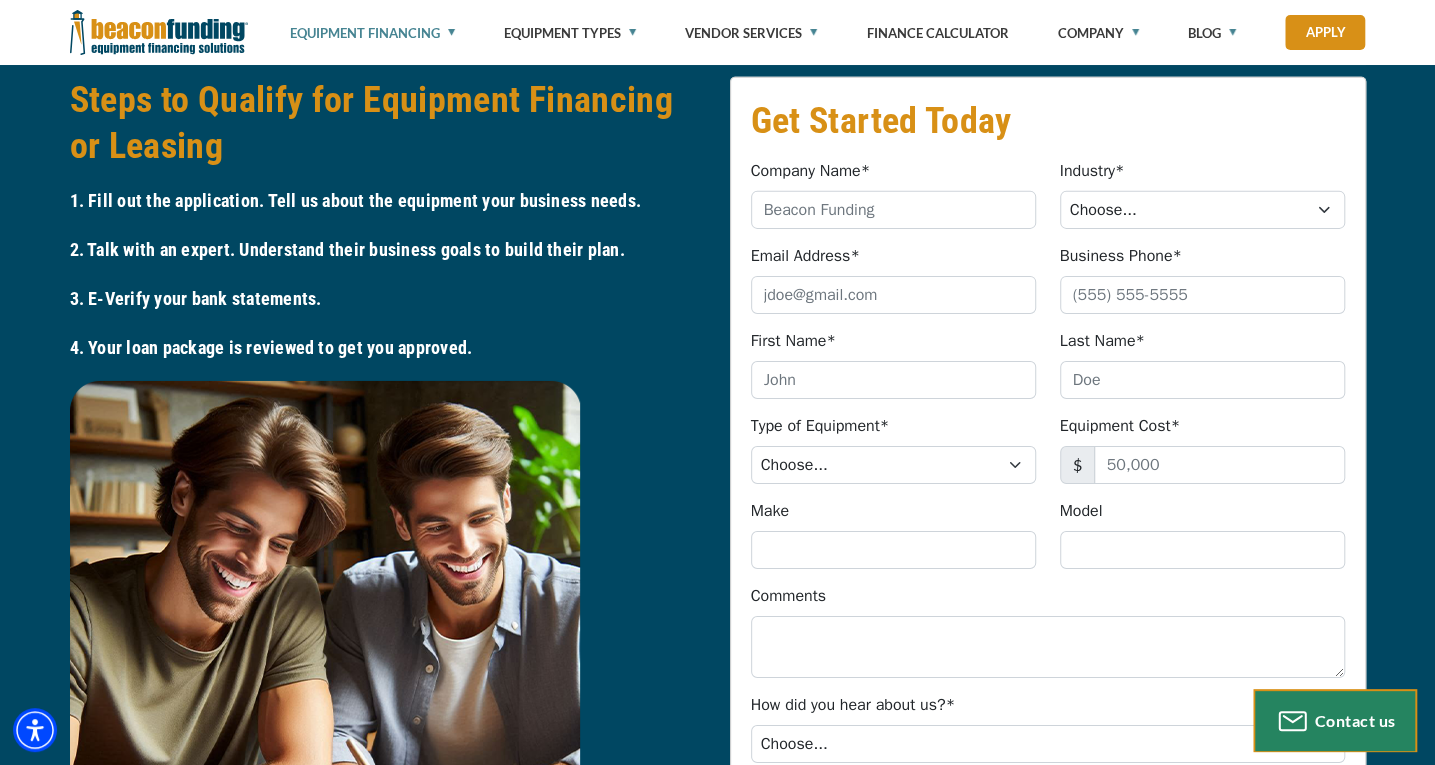 click on "Contact us" at bounding box center (1335, 721) 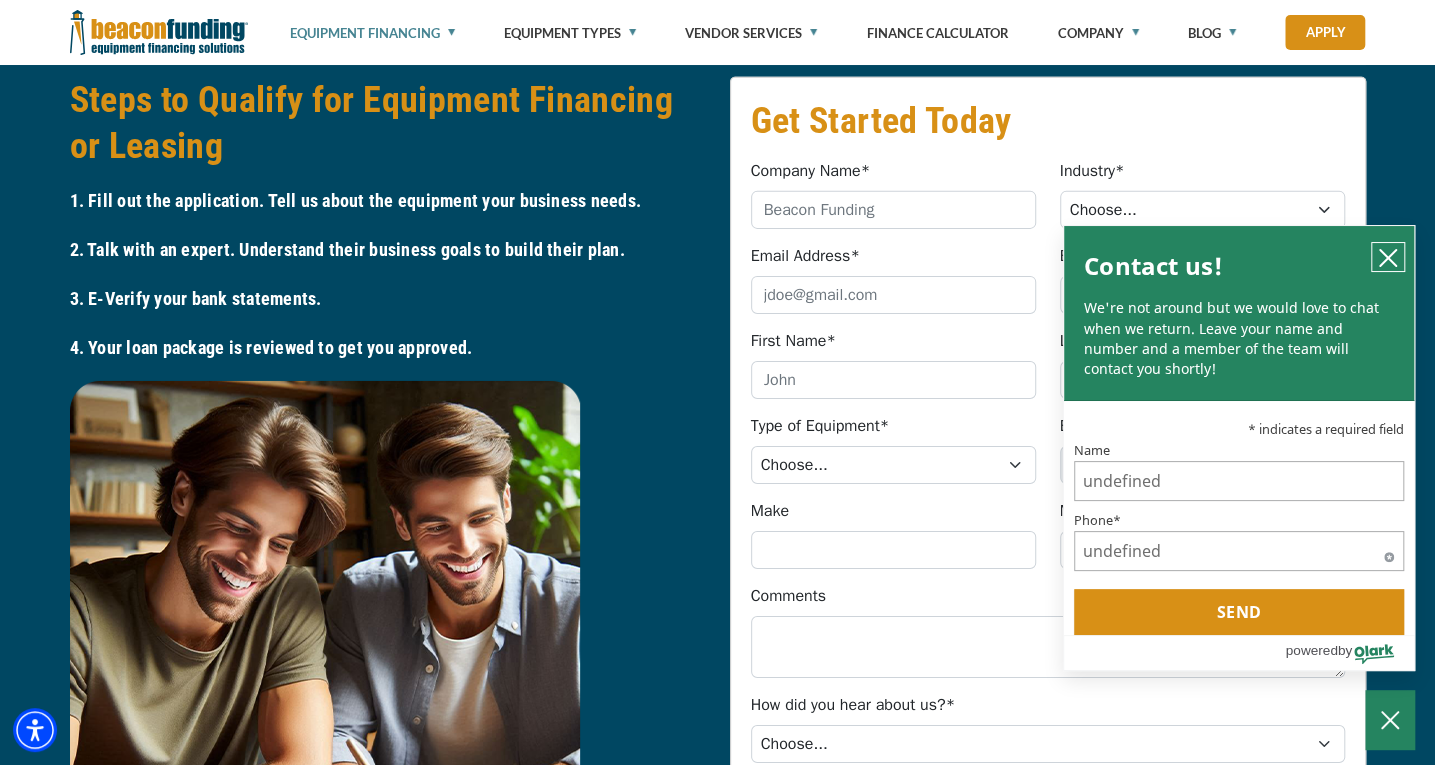 click 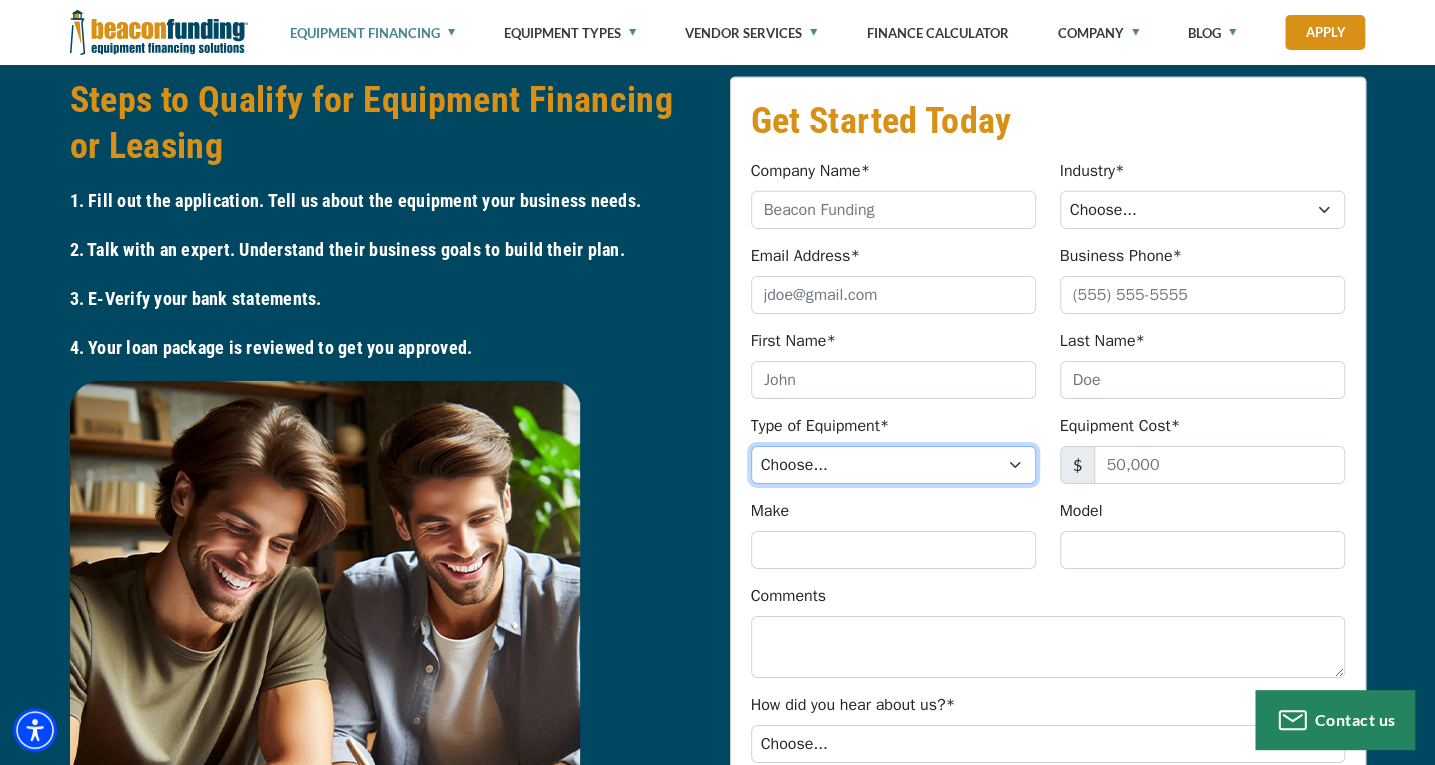 click on "Choose...
Backhoe
Boom/Bucket Truck
Chipper
Commercial Mower
Crane
DTG/DTF Printing
Embroidery
Excavator
Landscape Truck/Equipment
Other
Other Commercial Truck
Other Decorated Apparel
Screen Printing
Septic Pumper Truck
Skid Steer
Stump Grinder" at bounding box center (893, 465) 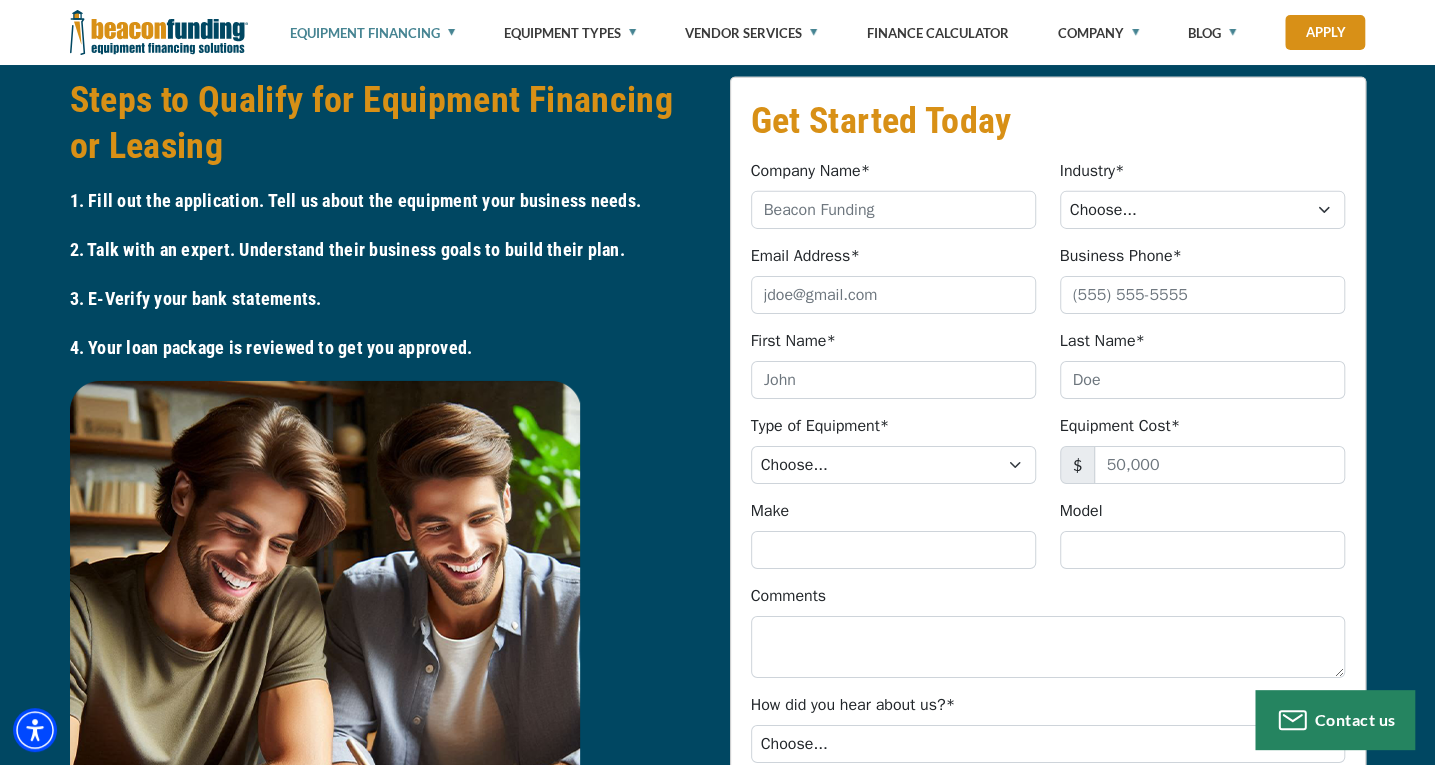 click on "Steps to Qualify for Equipment Financing or Leasing" at bounding box center (388, 123) 